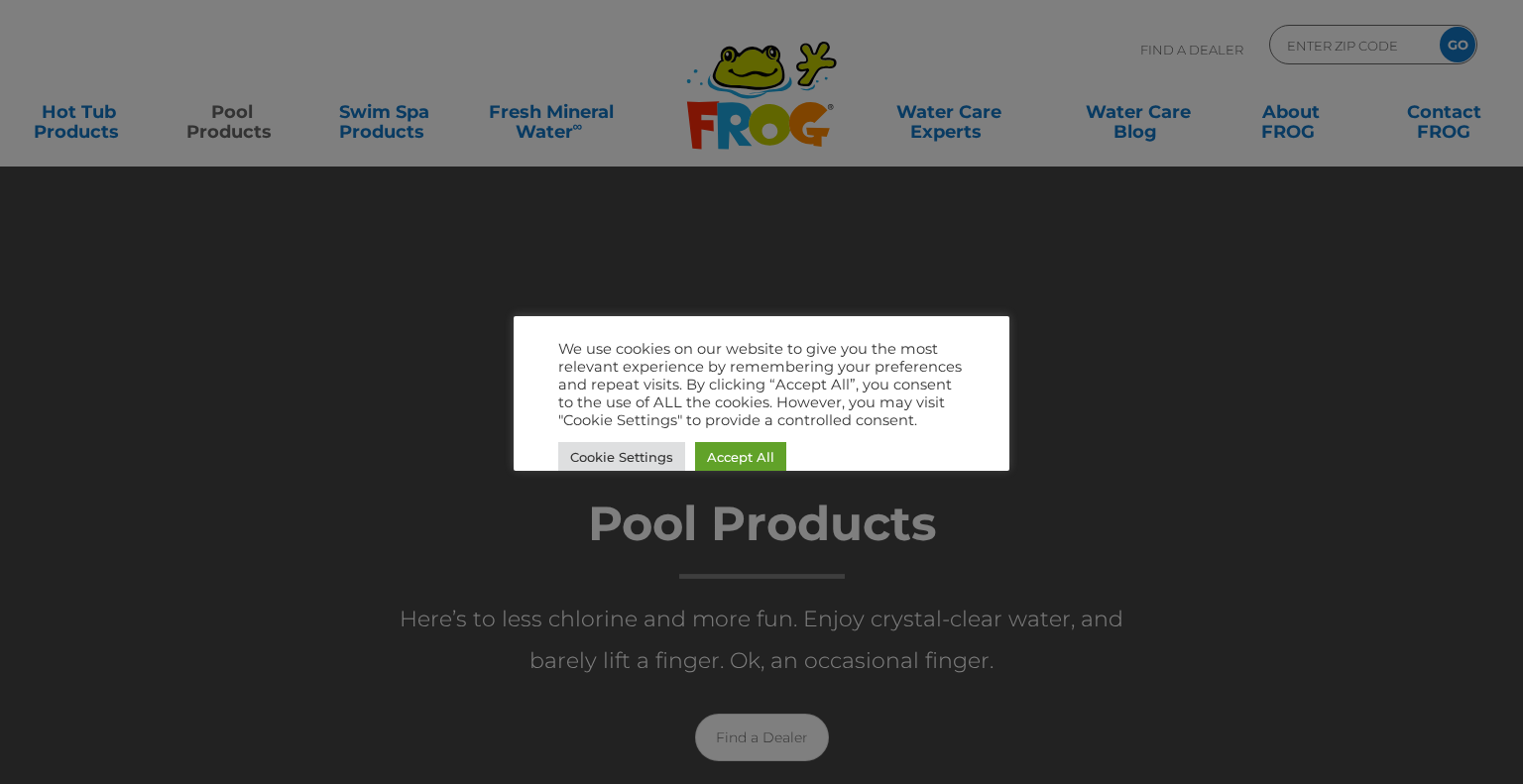 scroll, scrollTop: 0, scrollLeft: 0, axis: both 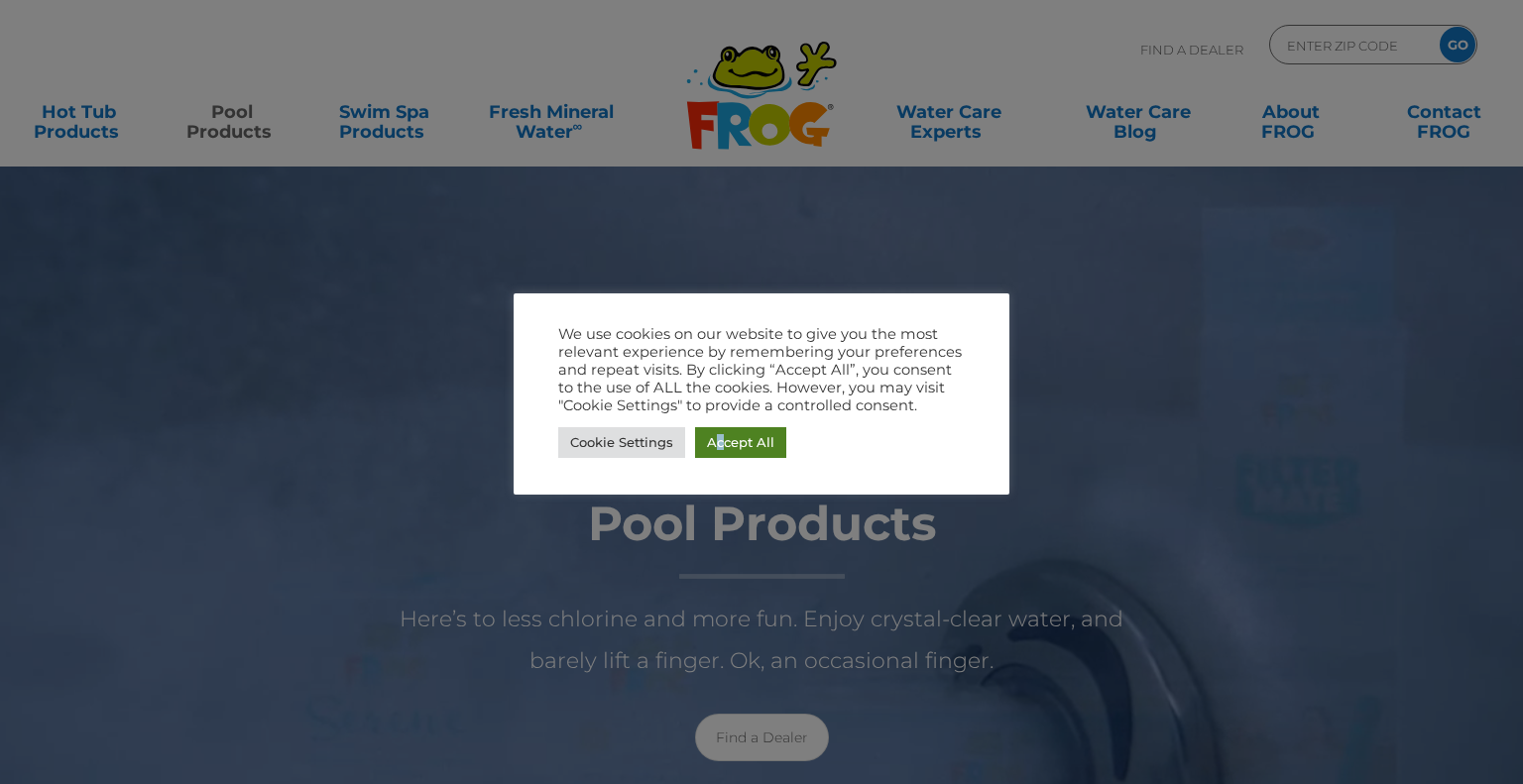 click on "Accept All" at bounding box center (741, 442) 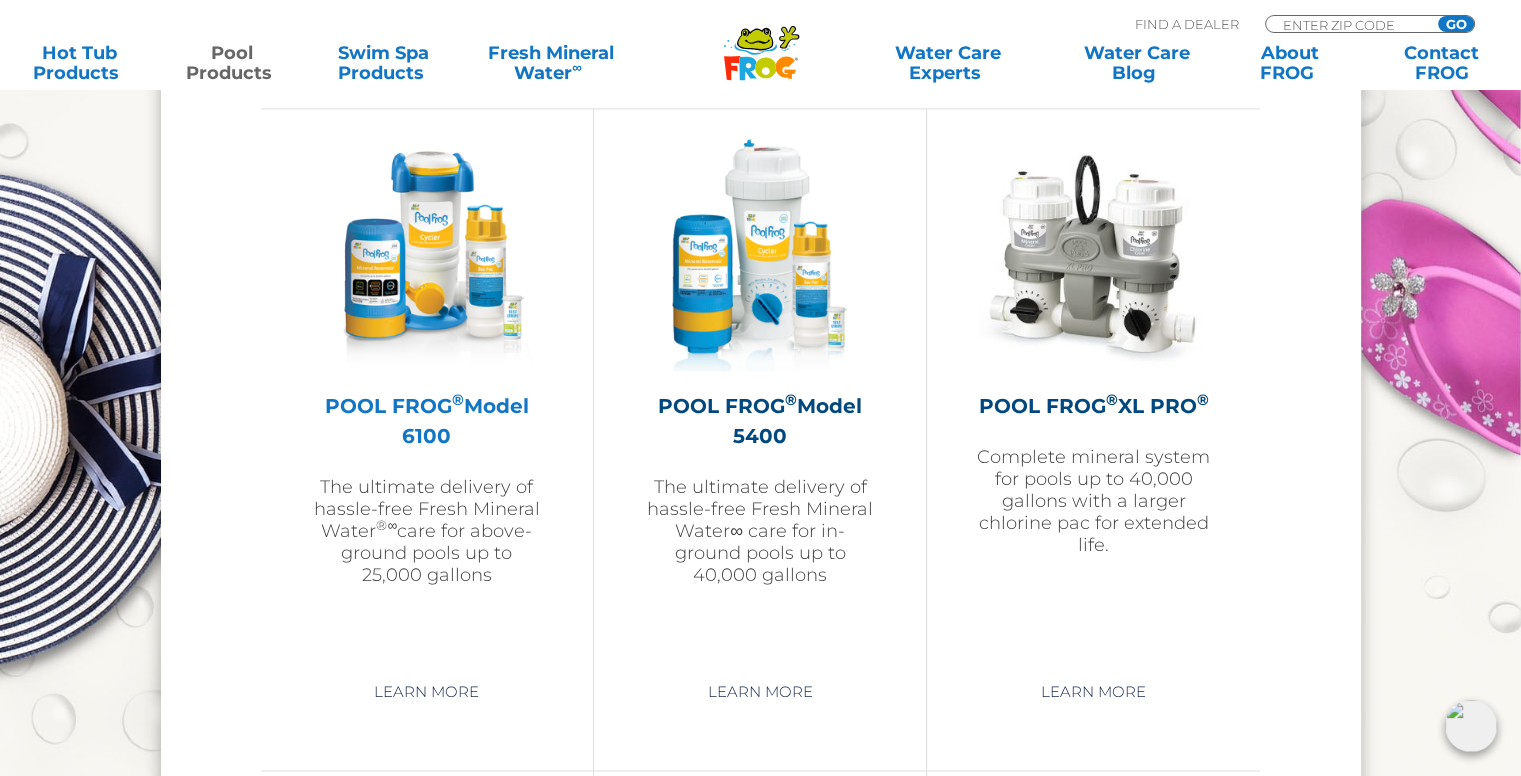scroll, scrollTop: 2900, scrollLeft: 0, axis: vertical 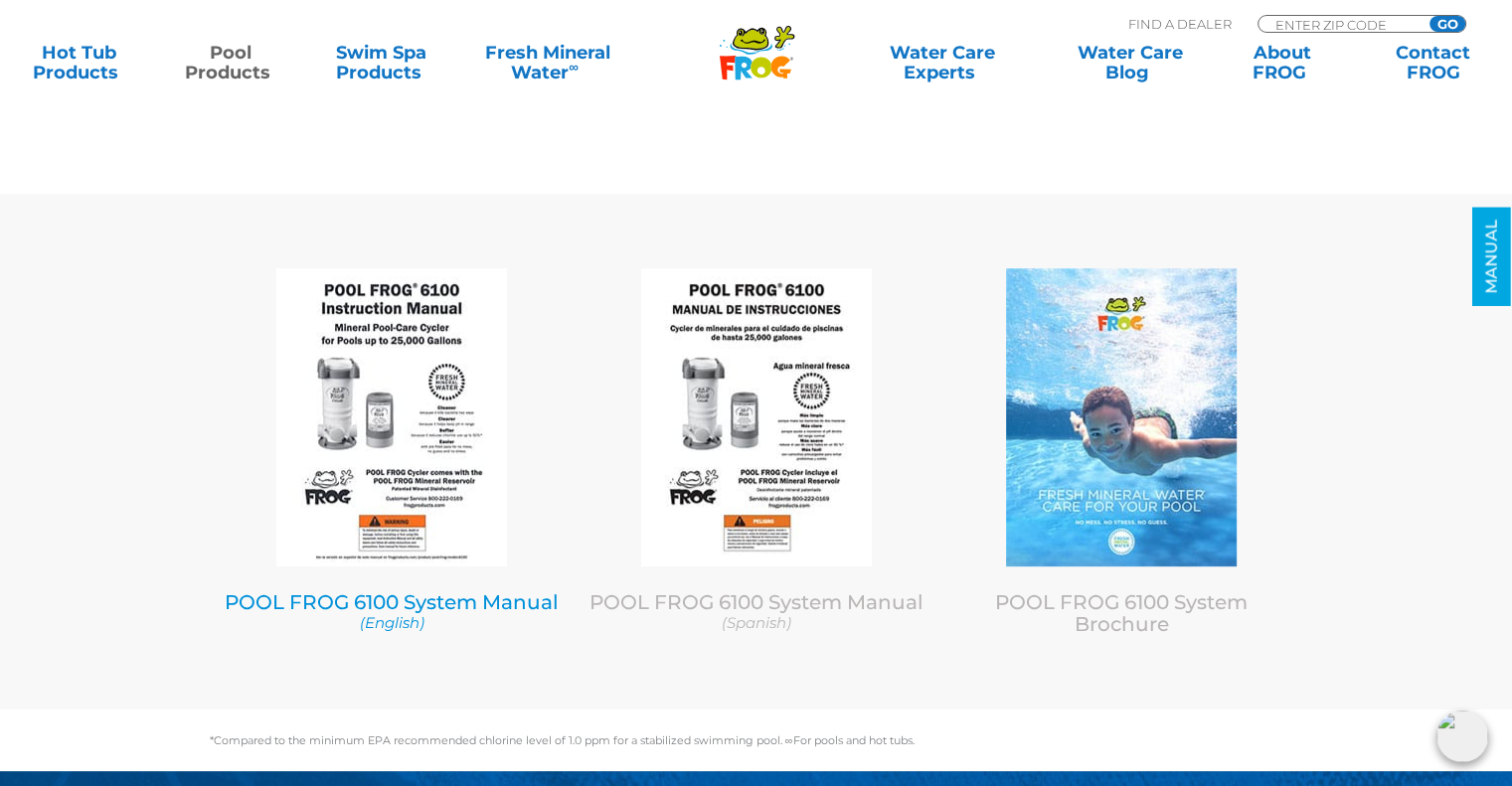 click at bounding box center (392, 417) 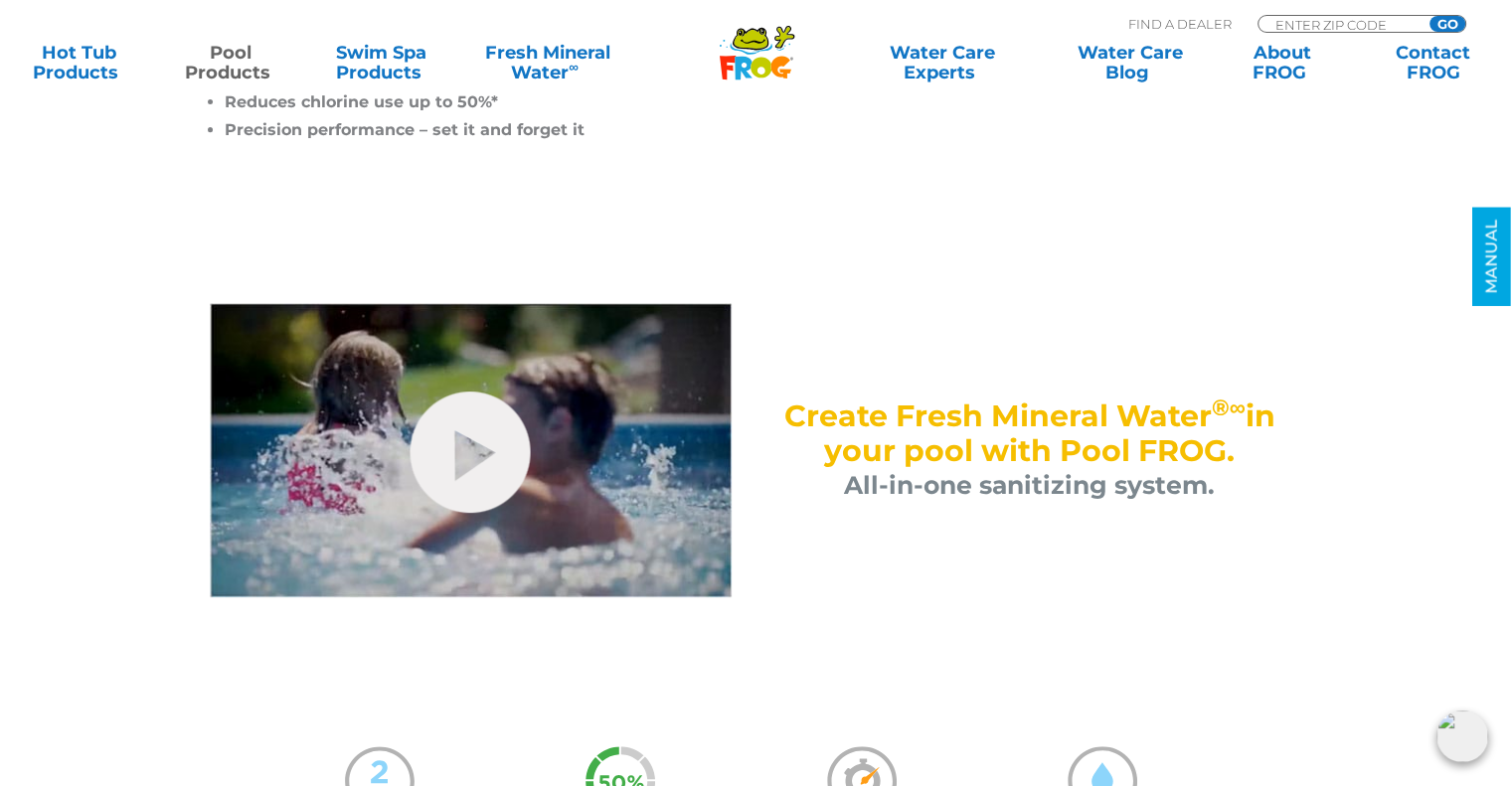 scroll, scrollTop: 497, scrollLeft: 0, axis: vertical 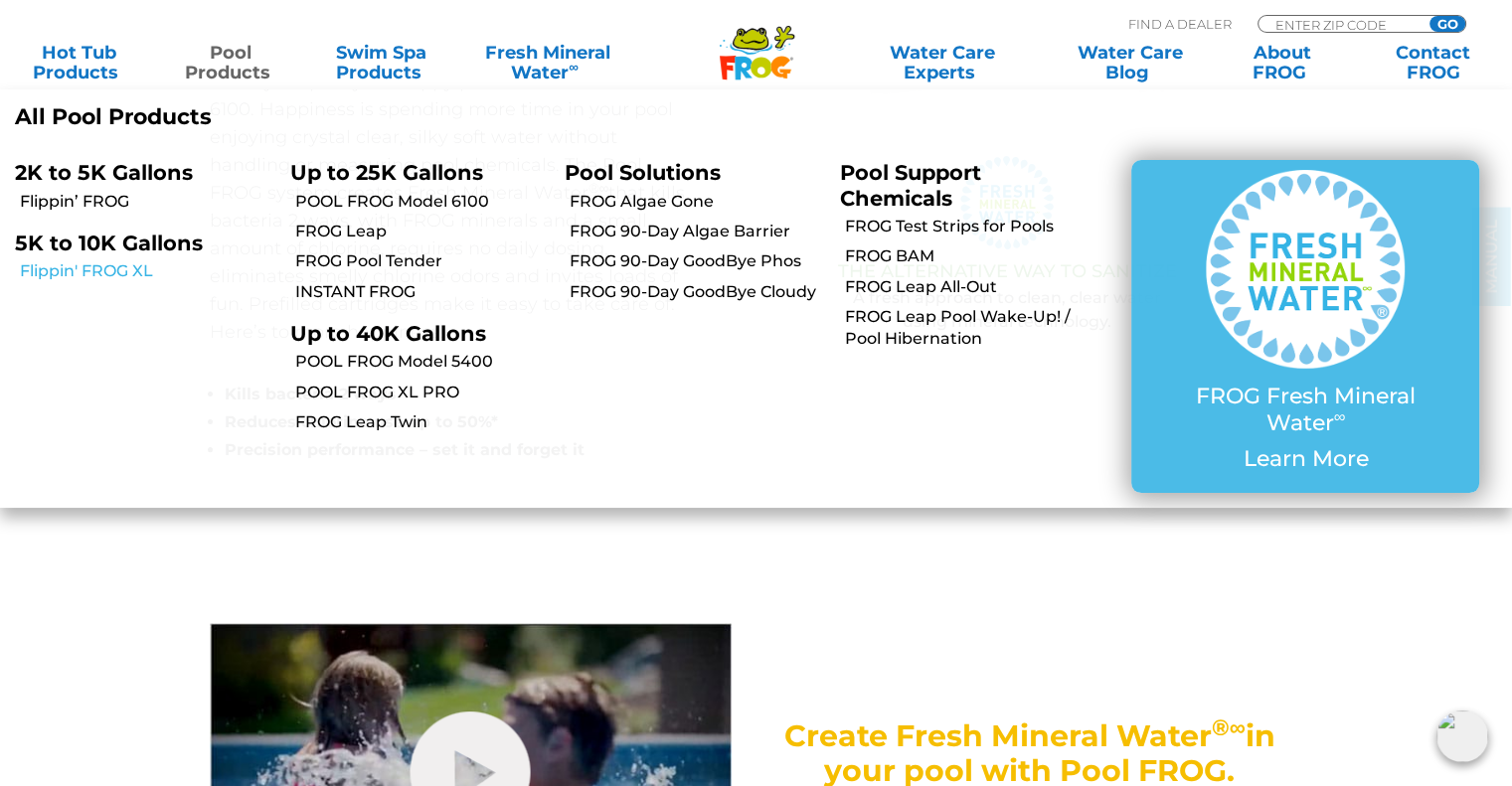 click on "Flippin' FROG XL" at bounding box center (147, 271) 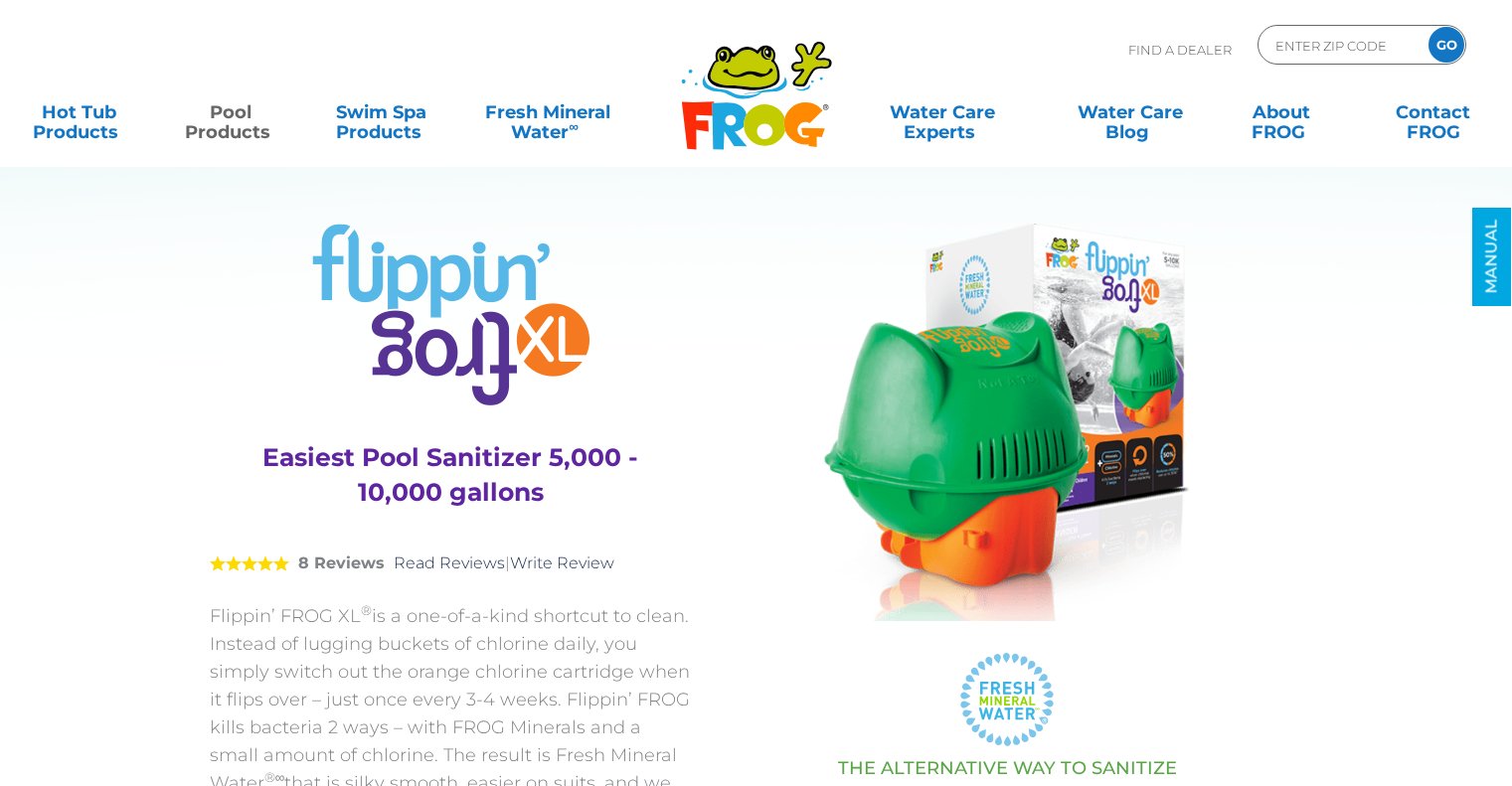 scroll, scrollTop: 0, scrollLeft: 0, axis: both 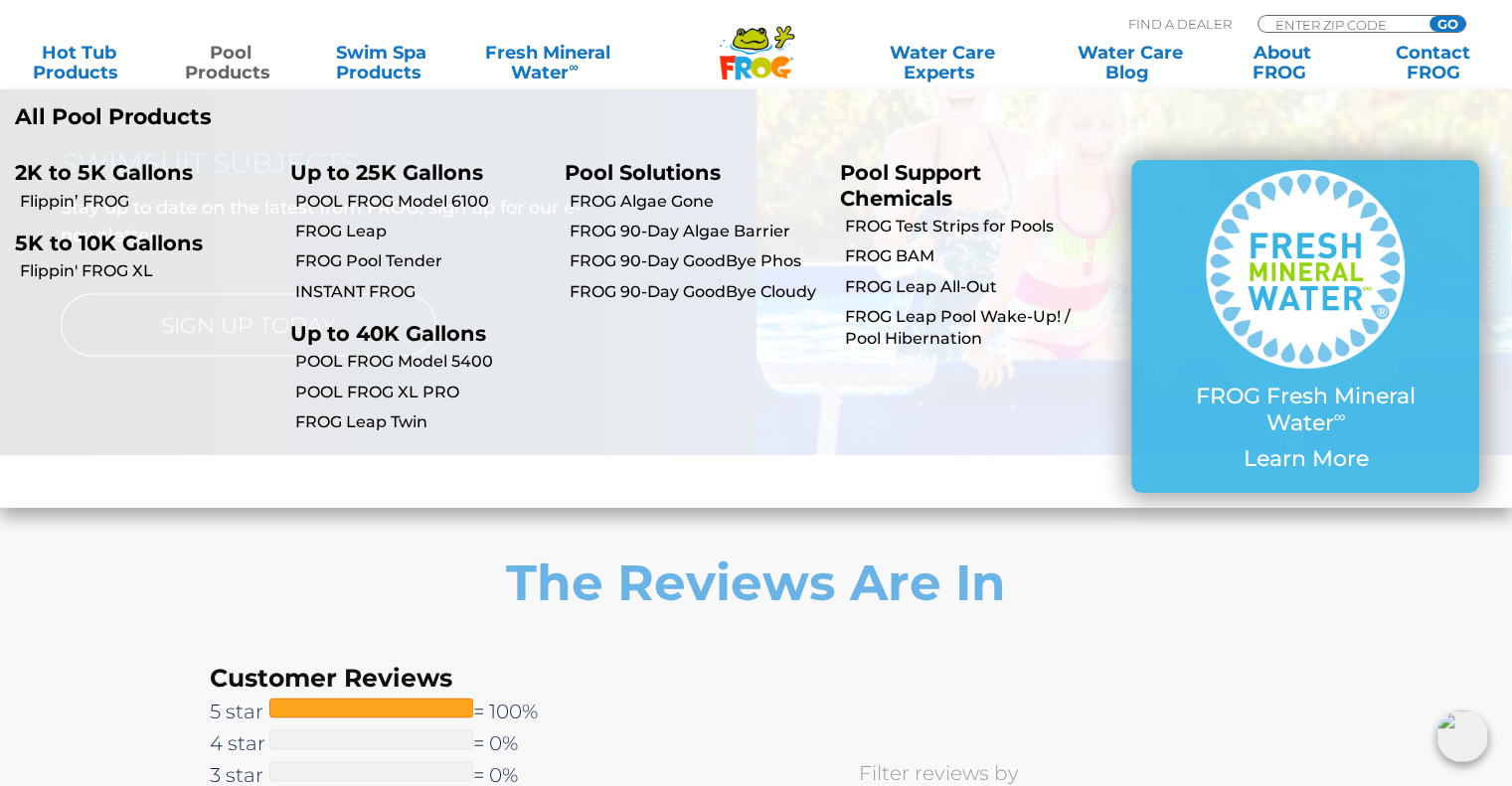 click on "Pool  Products" at bounding box center [230, 63] 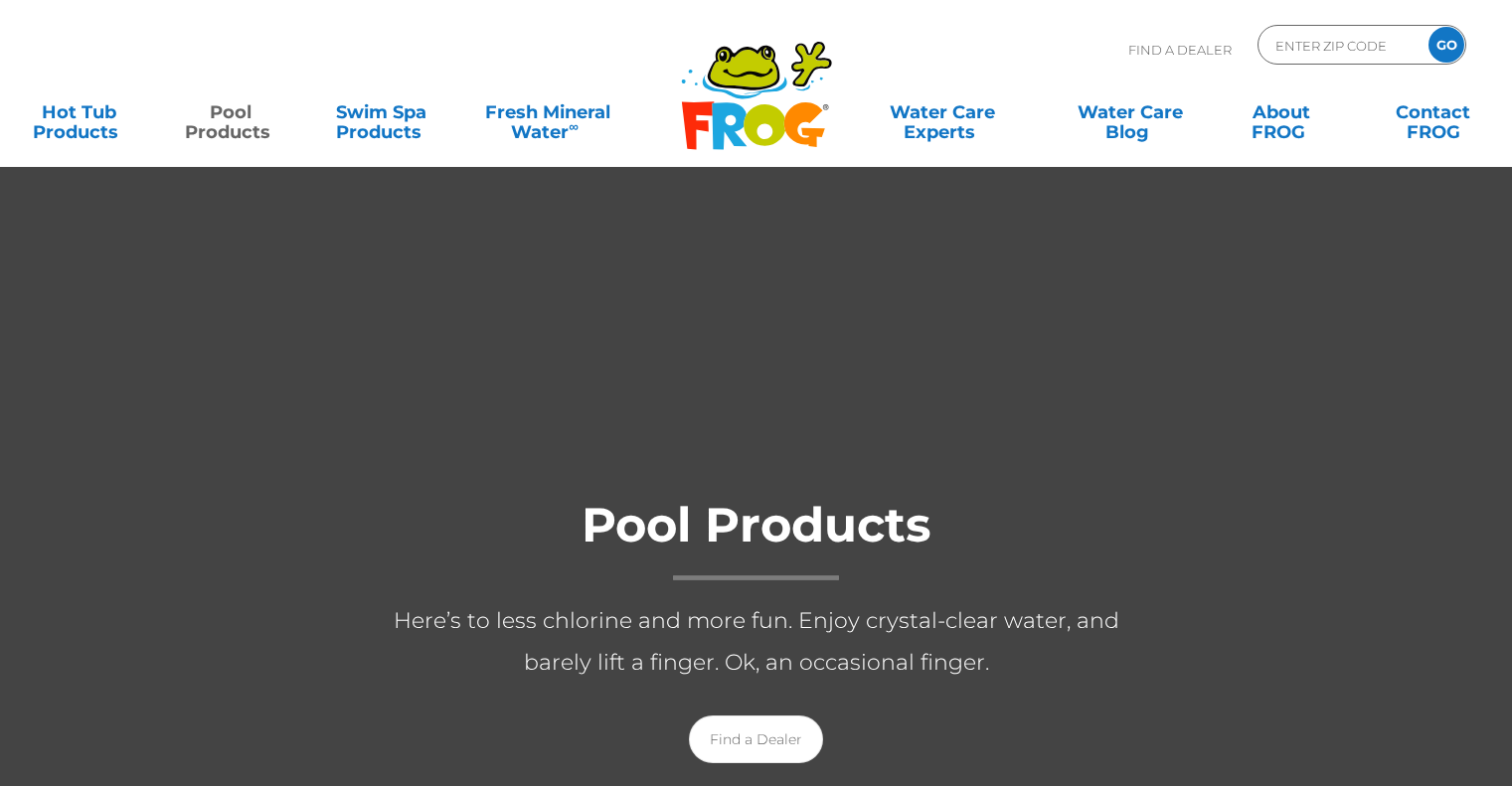 scroll, scrollTop: 0, scrollLeft: 0, axis: both 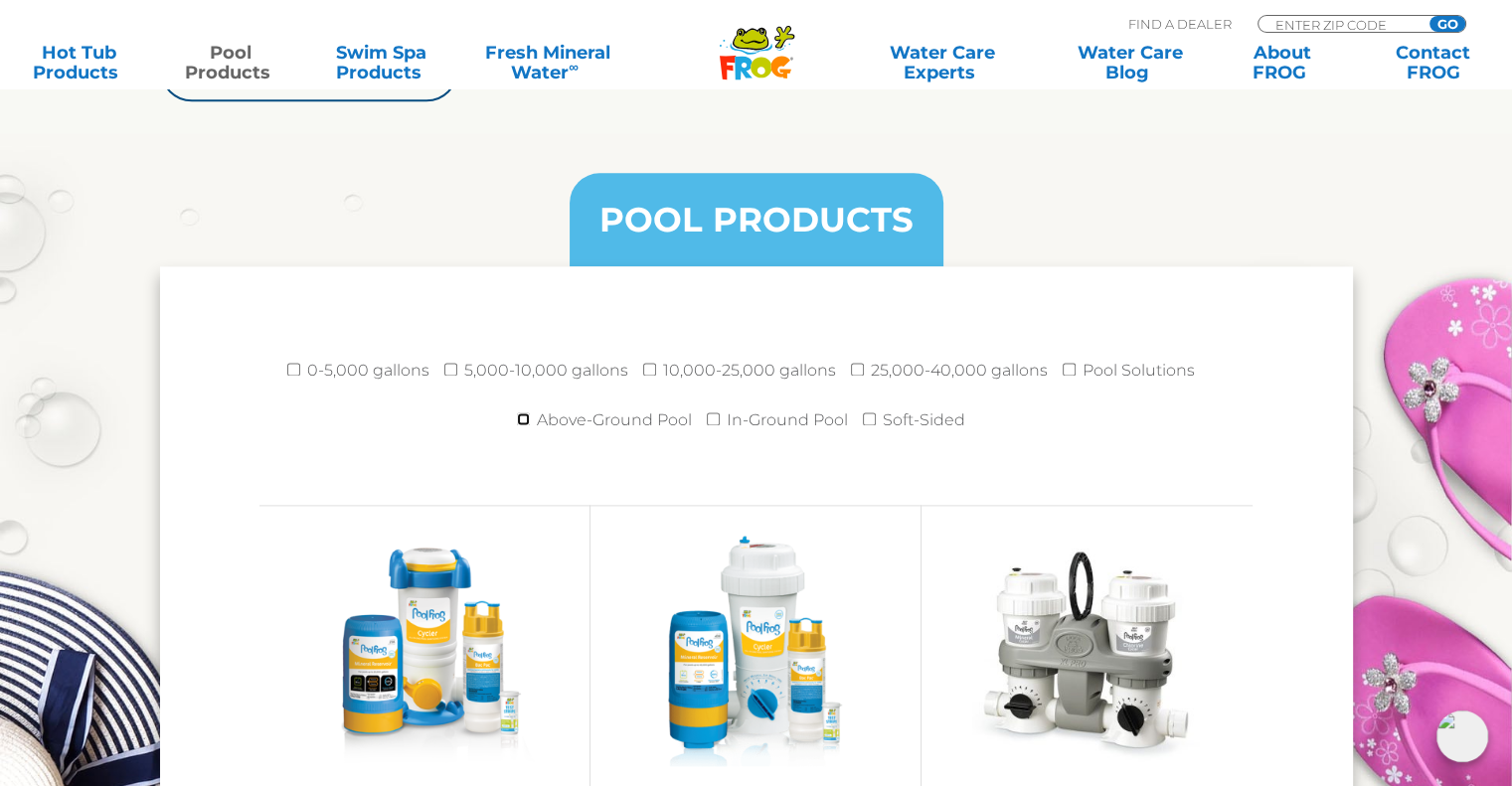 click on "Above-Ground Pool" at bounding box center (523, 418) 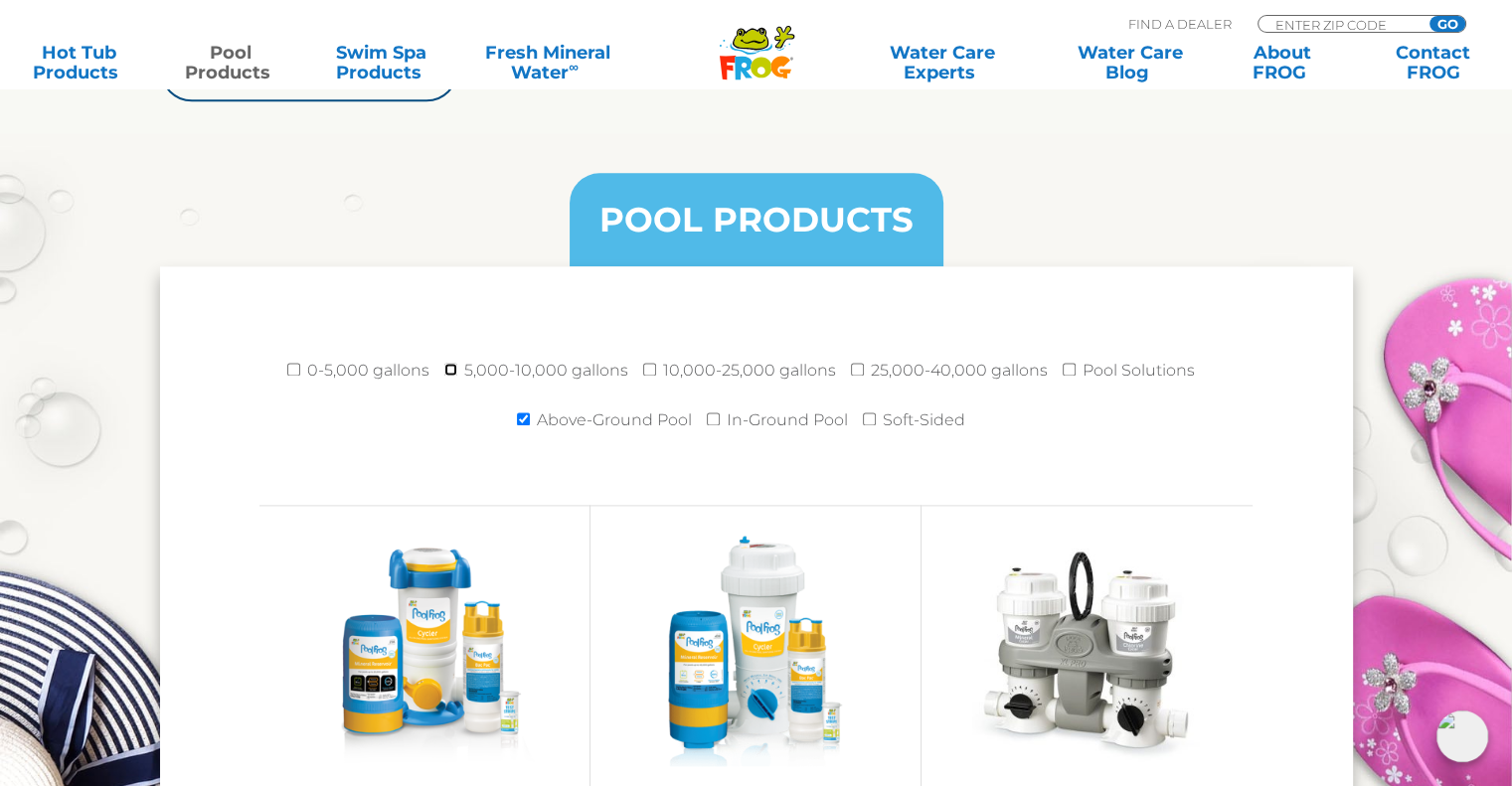 click on "5,000-10,000 gallons" at bounding box center (450, 369) 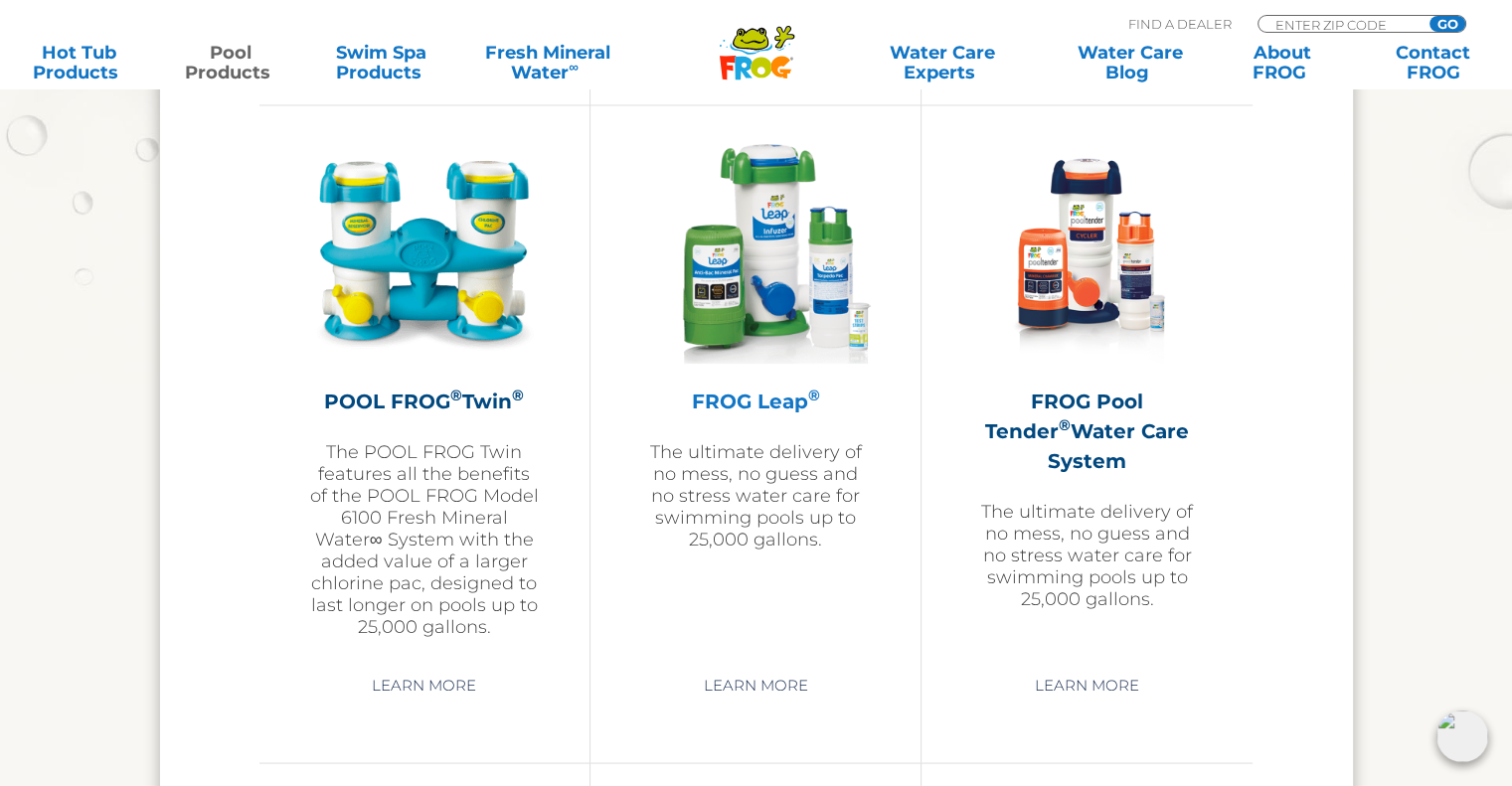 scroll, scrollTop: 3577, scrollLeft: 0, axis: vertical 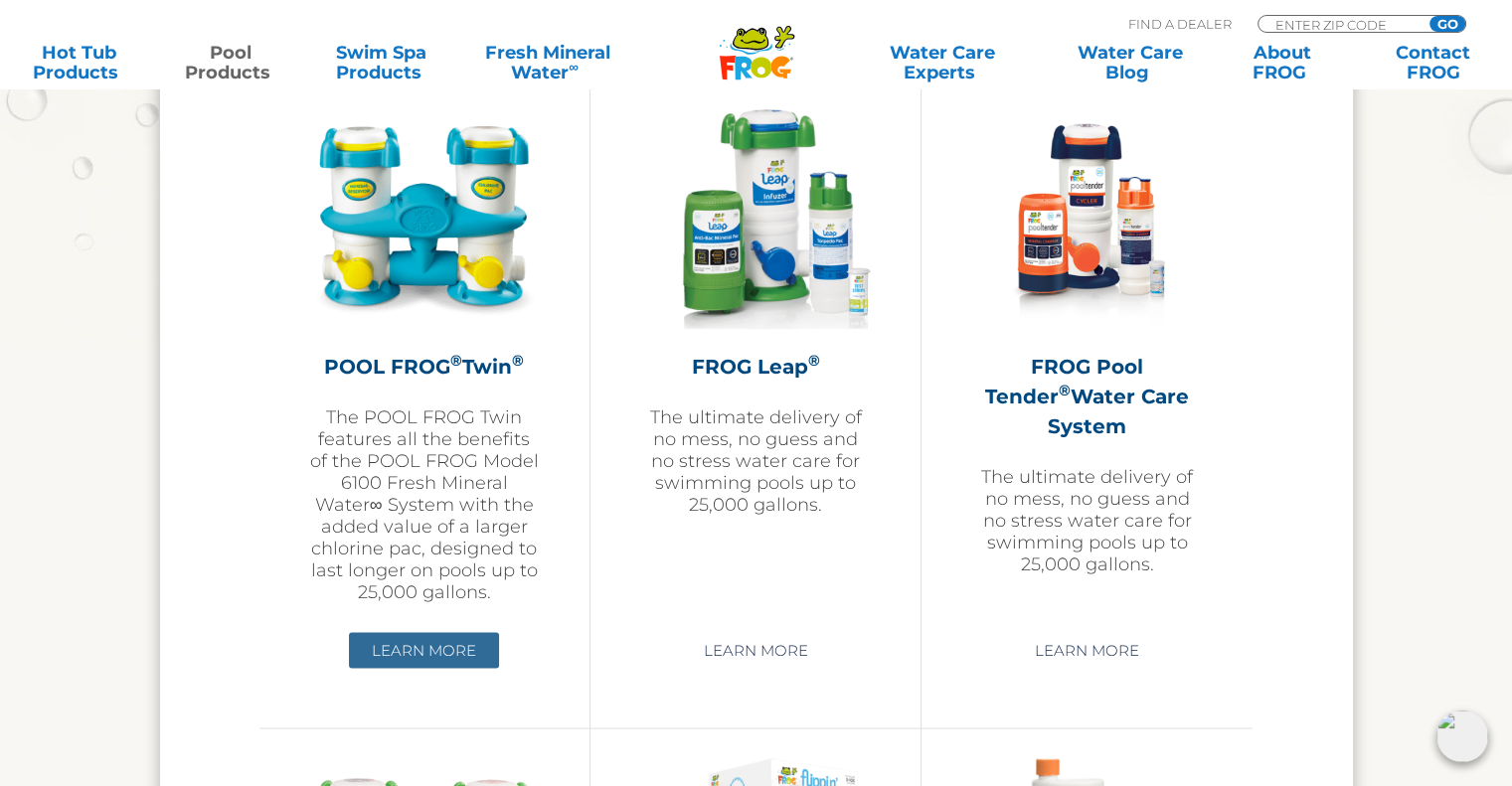 click on "Learn More" at bounding box center [423, 650] 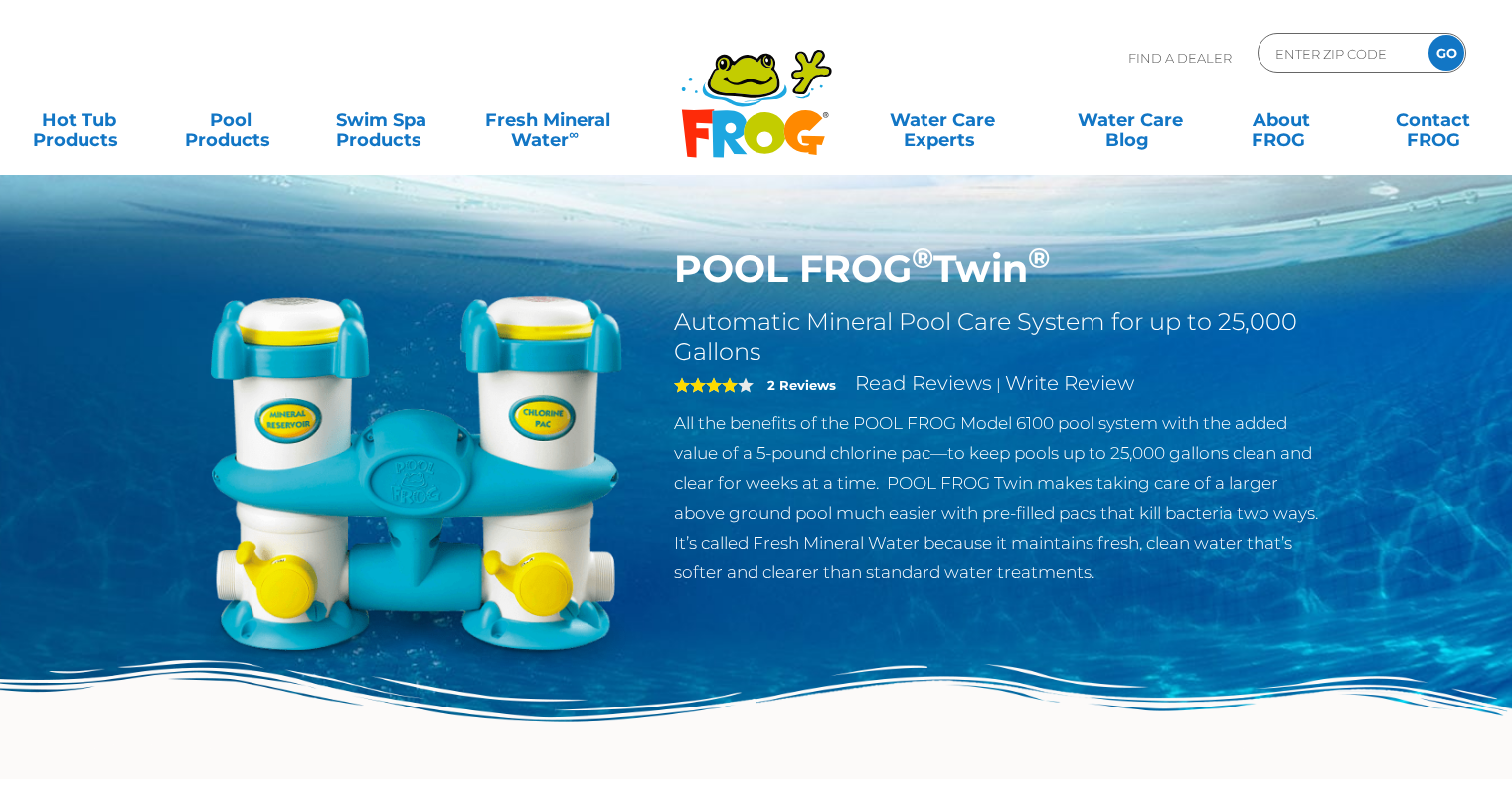 scroll, scrollTop: 0, scrollLeft: 0, axis: both 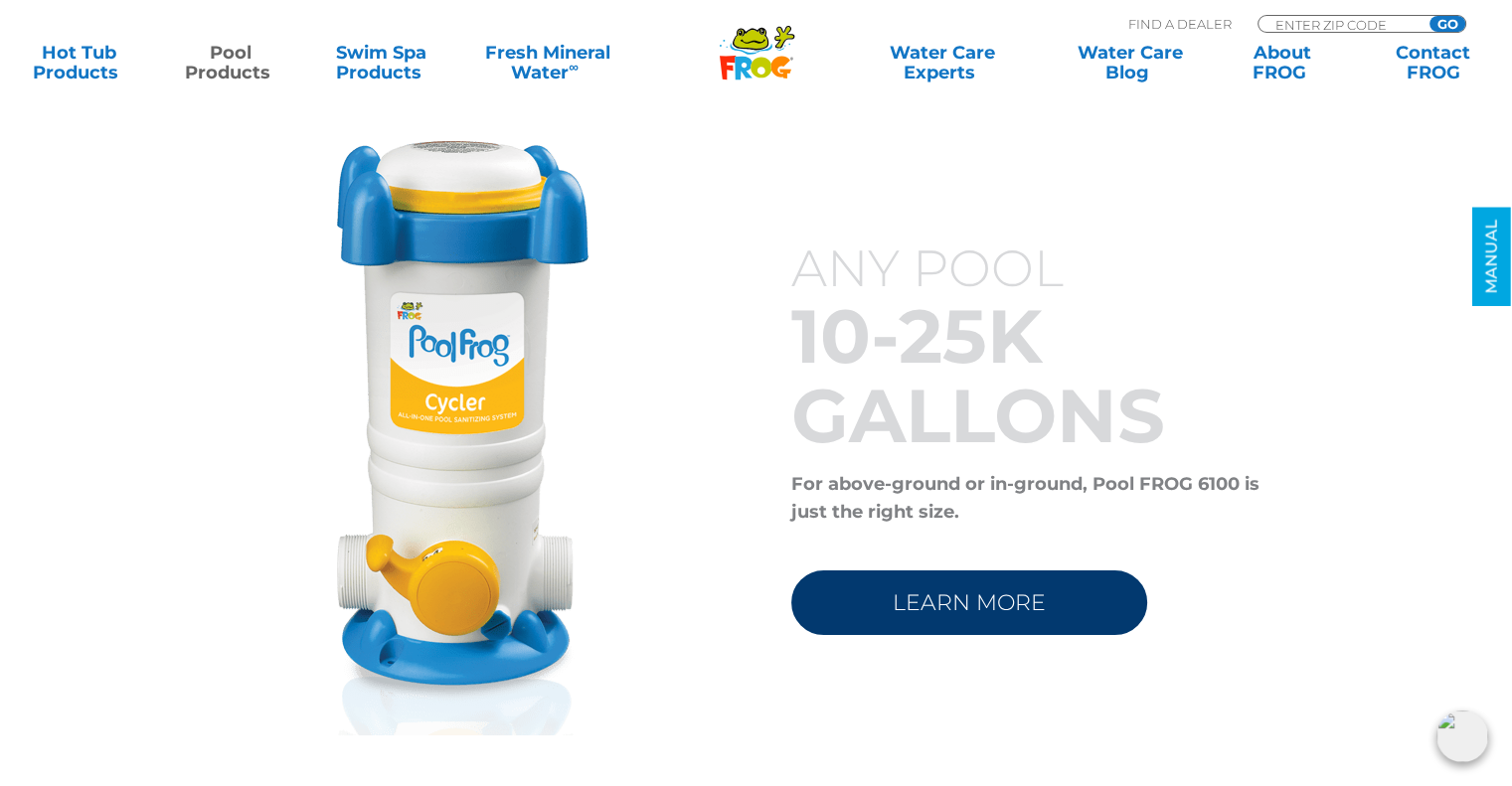 click on "LEARN MORE" at bounding box center (969, 602) 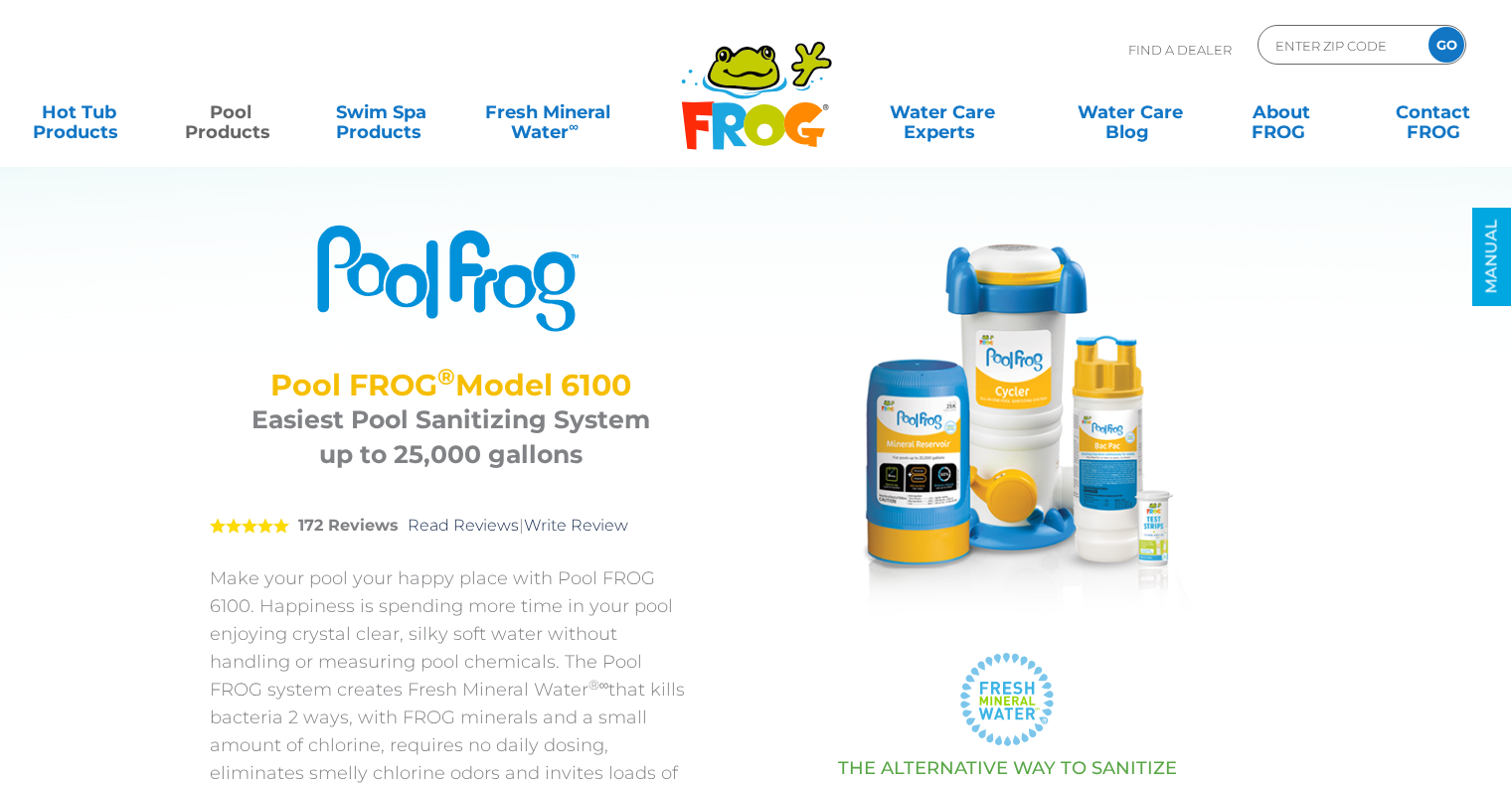 scroll, scrollTop: 0, scrollLeft: 0, axis: both 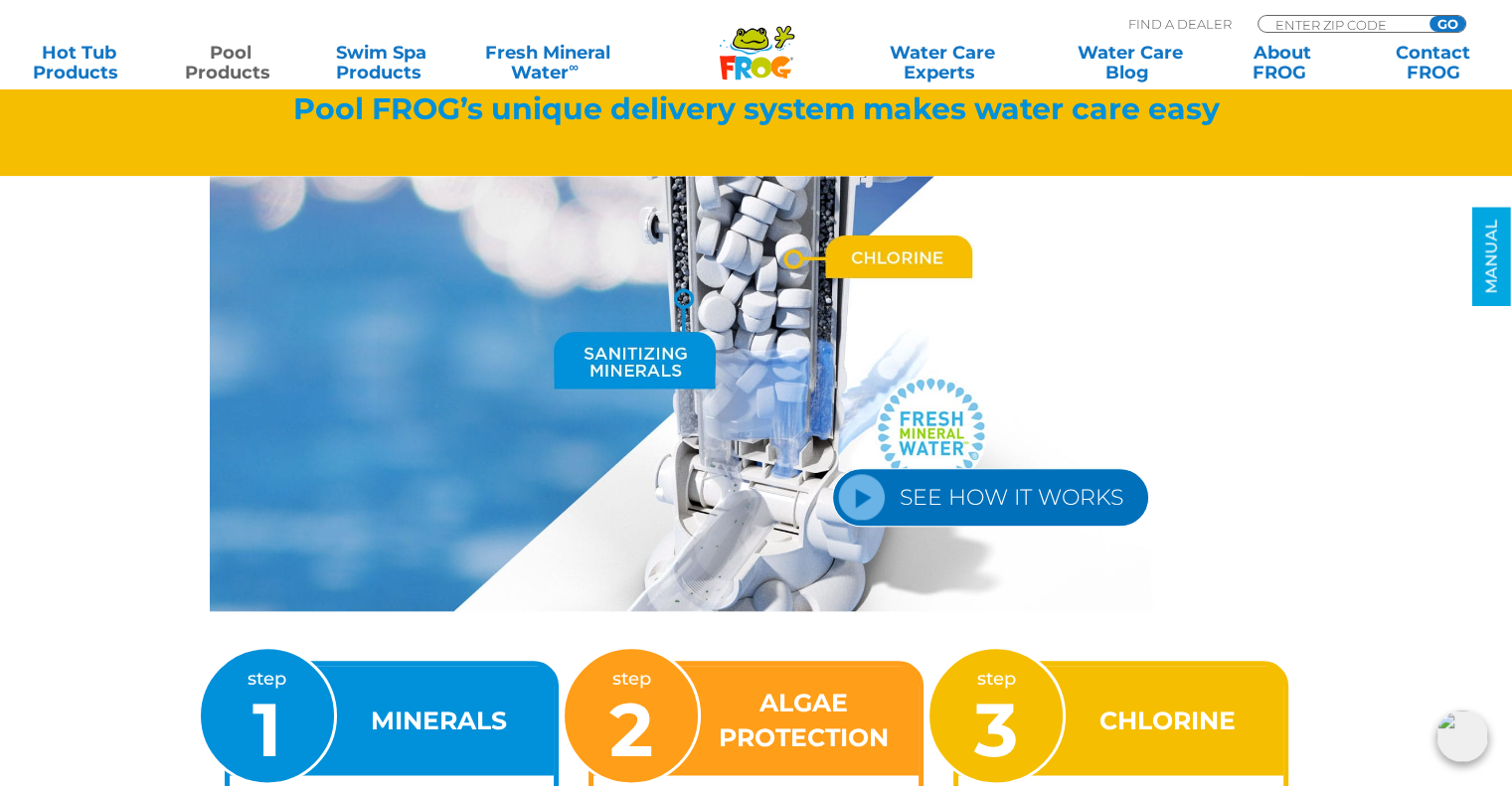 click on "SEE HOW IT WORKS" at bounding box center (990, 497) 